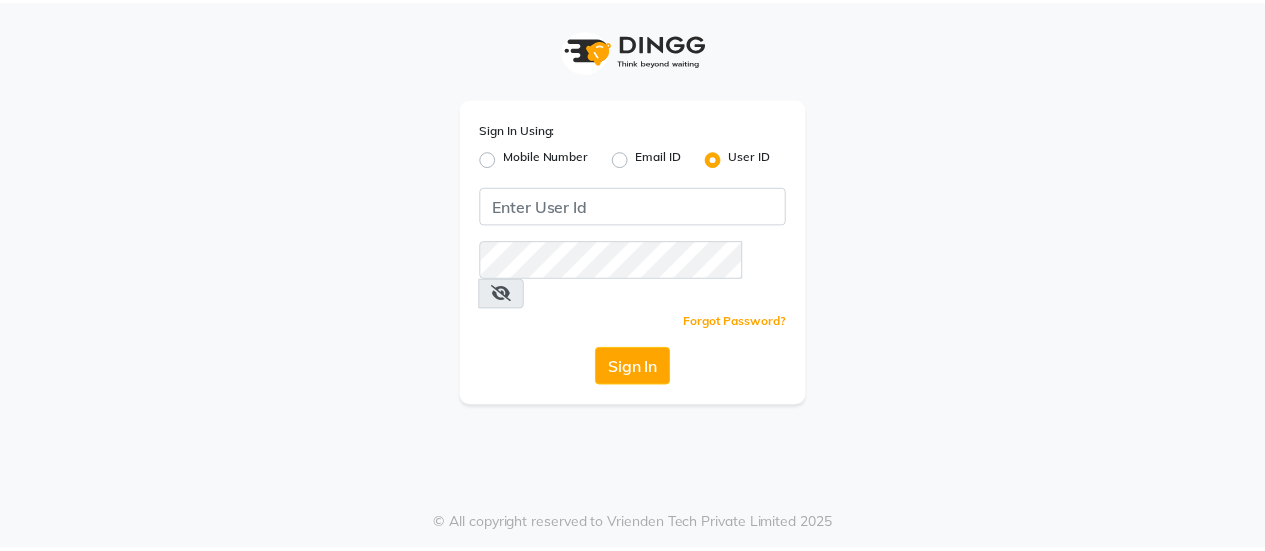 scroll, scrollTop: 0, scrollLeft: 0, axis: both 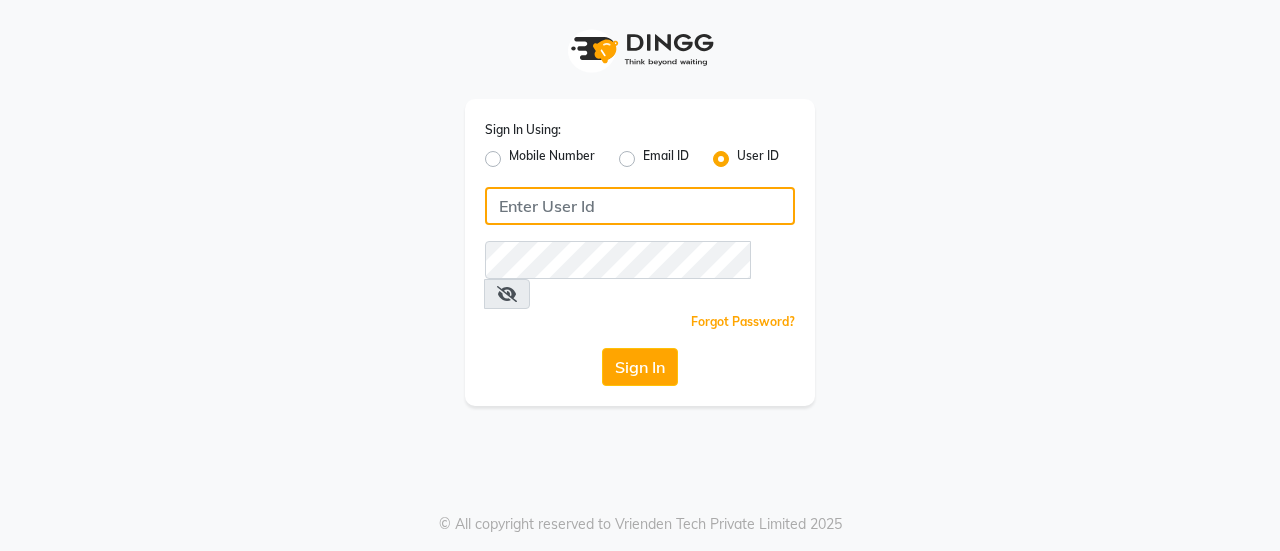 type on "colormecrazy" 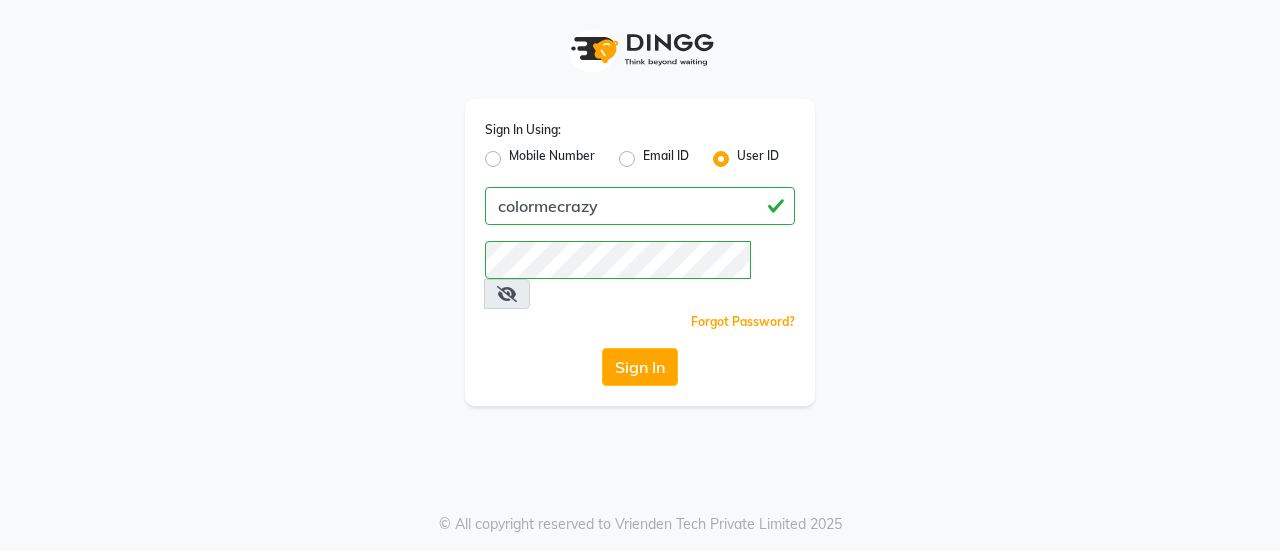 click at bounding box center [507, 294] 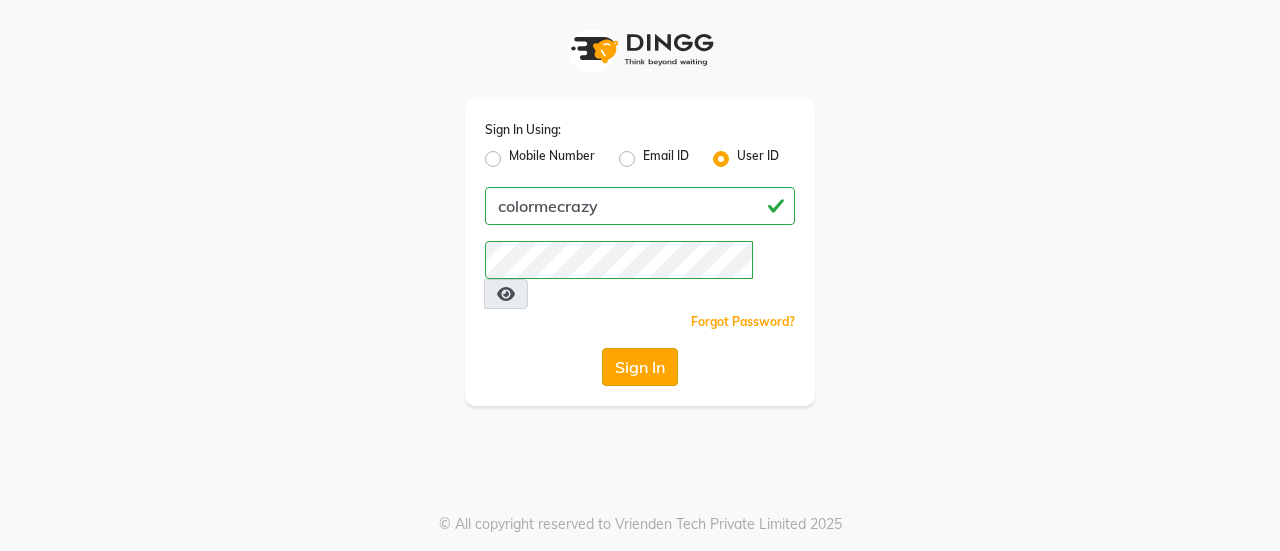 click on "Sign In" 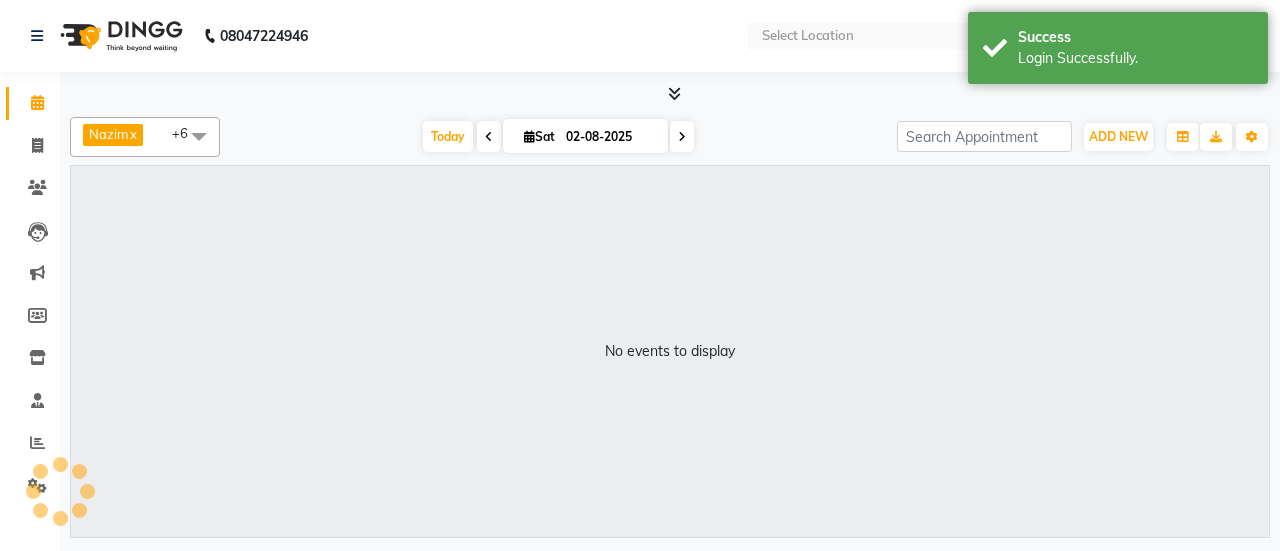 select on "en" 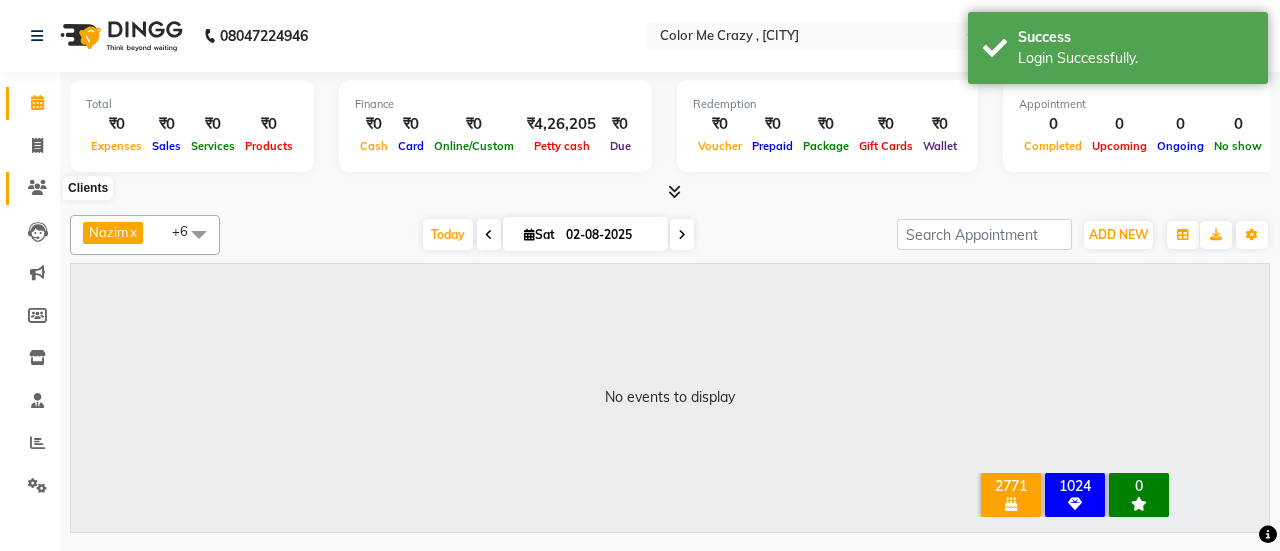 click 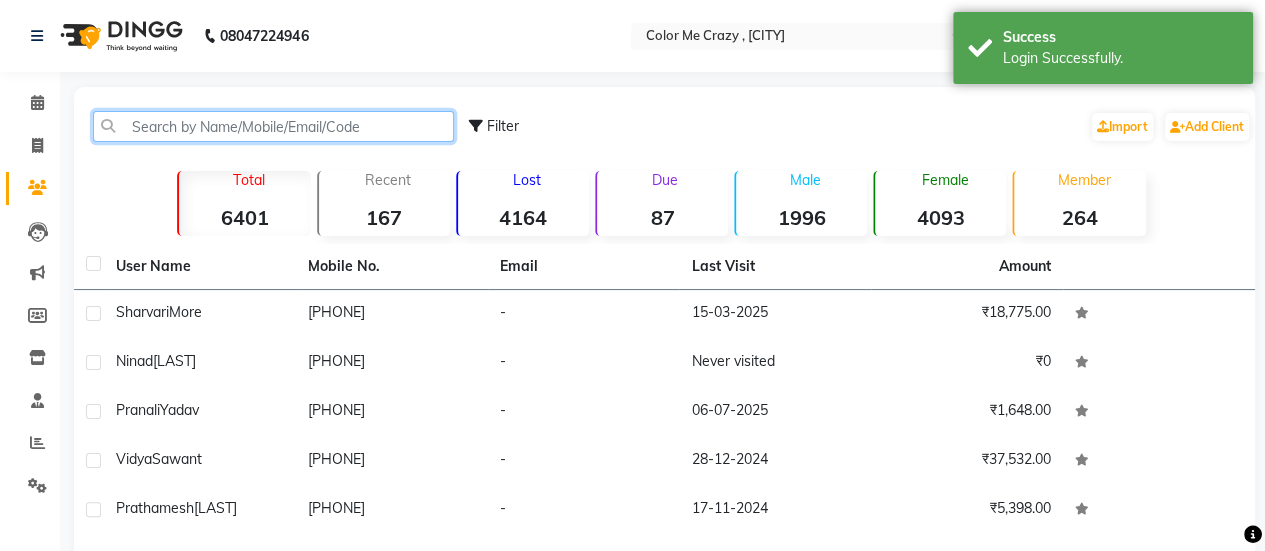 click 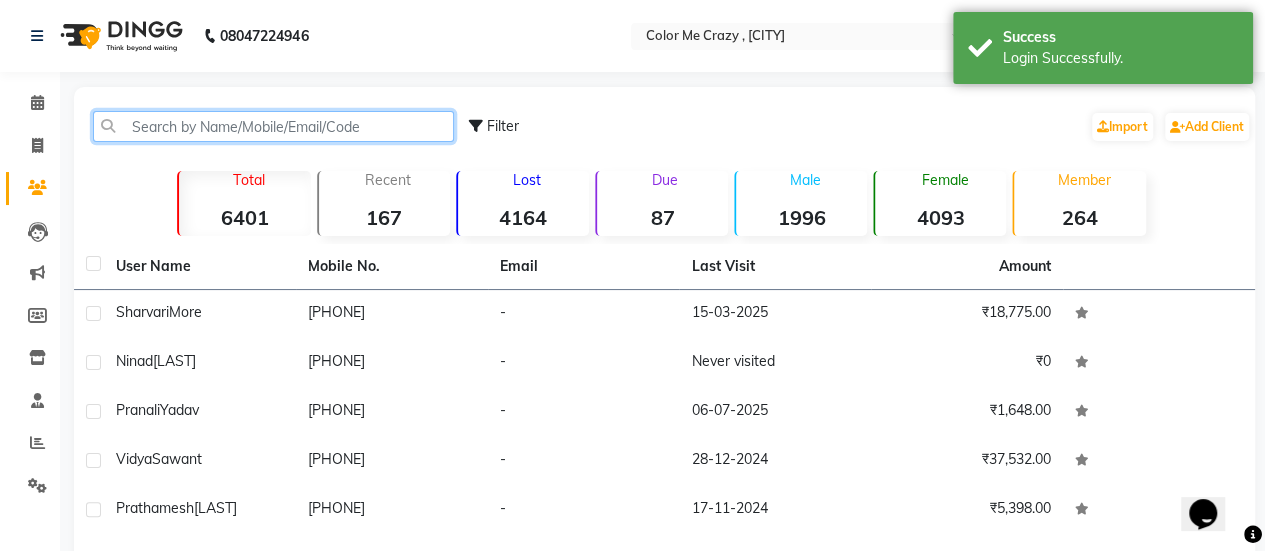 scroll, scrollTop: 0, scrollLeft: 0, axis: both 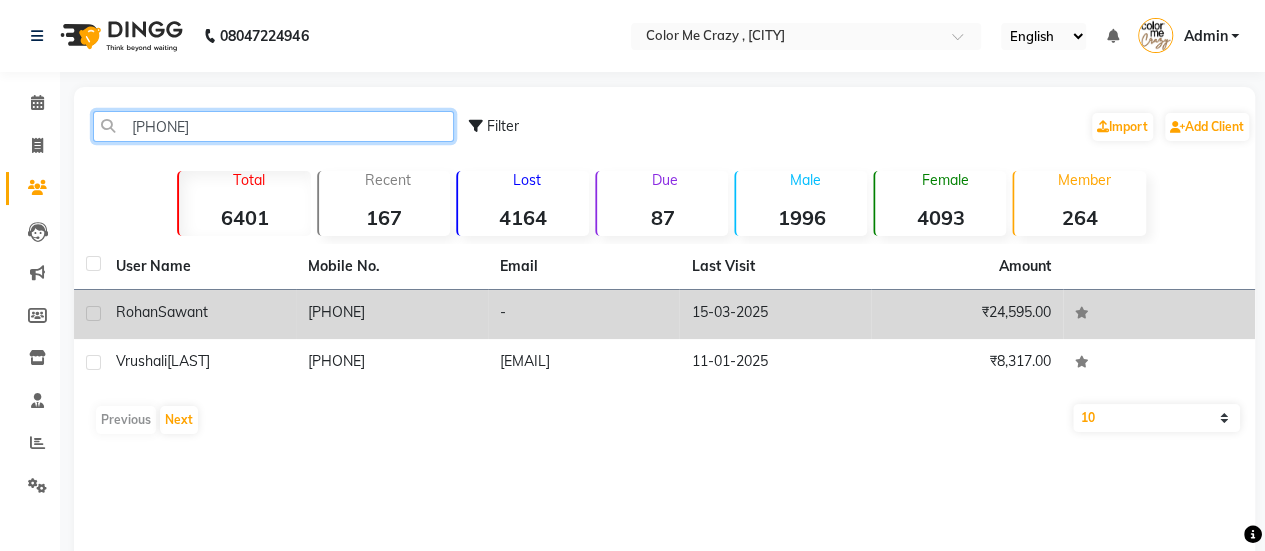 type on "[PHONE]" 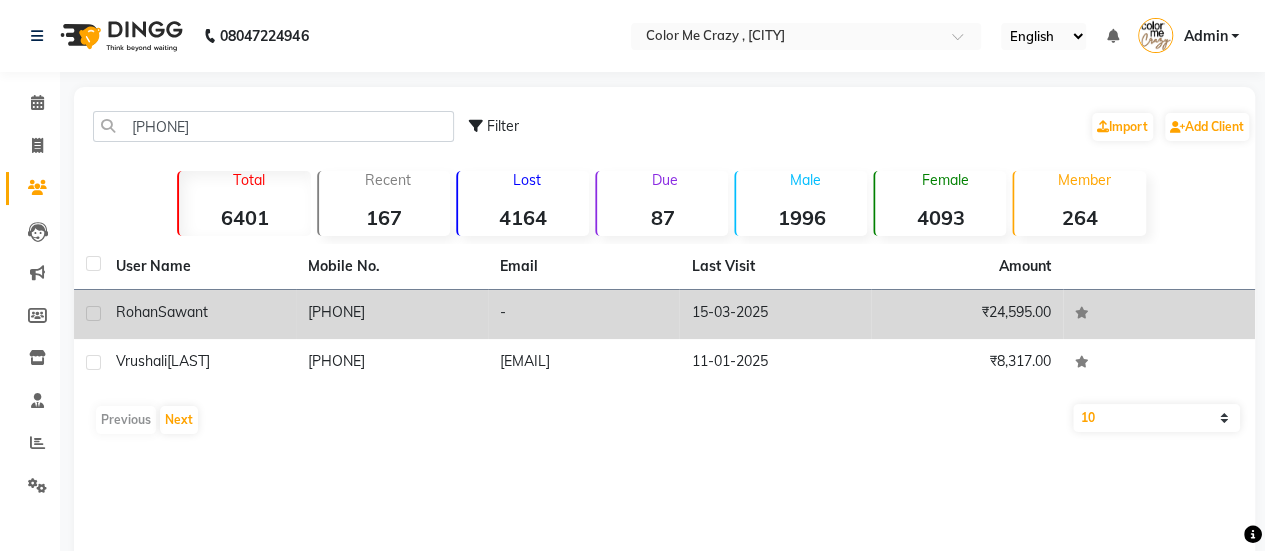 click on "Rohan" 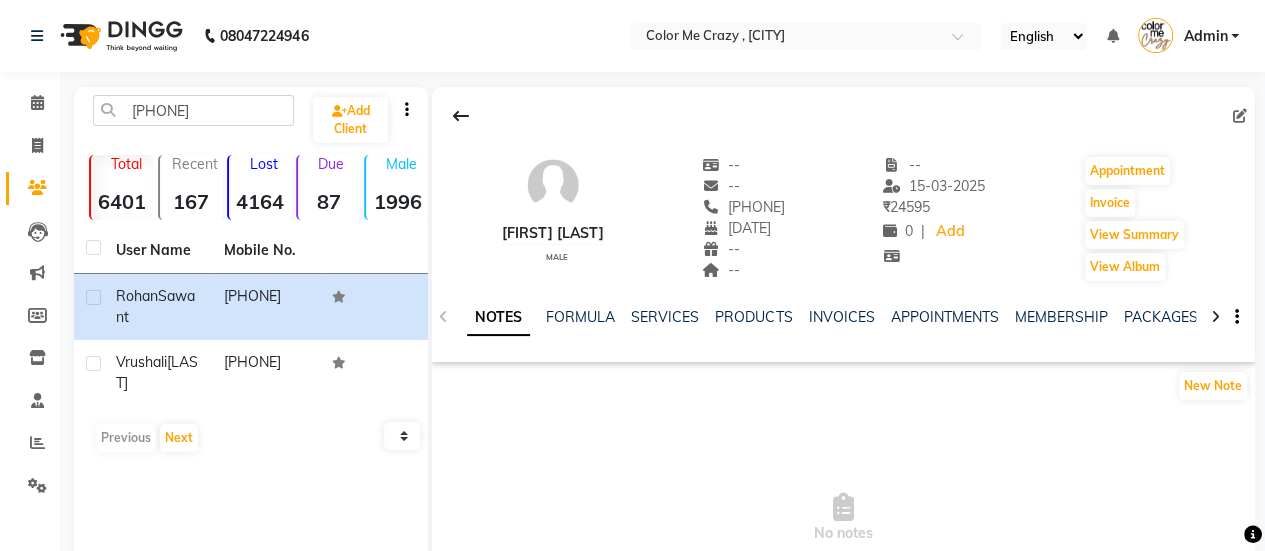 click on "MEMBERSHIP" 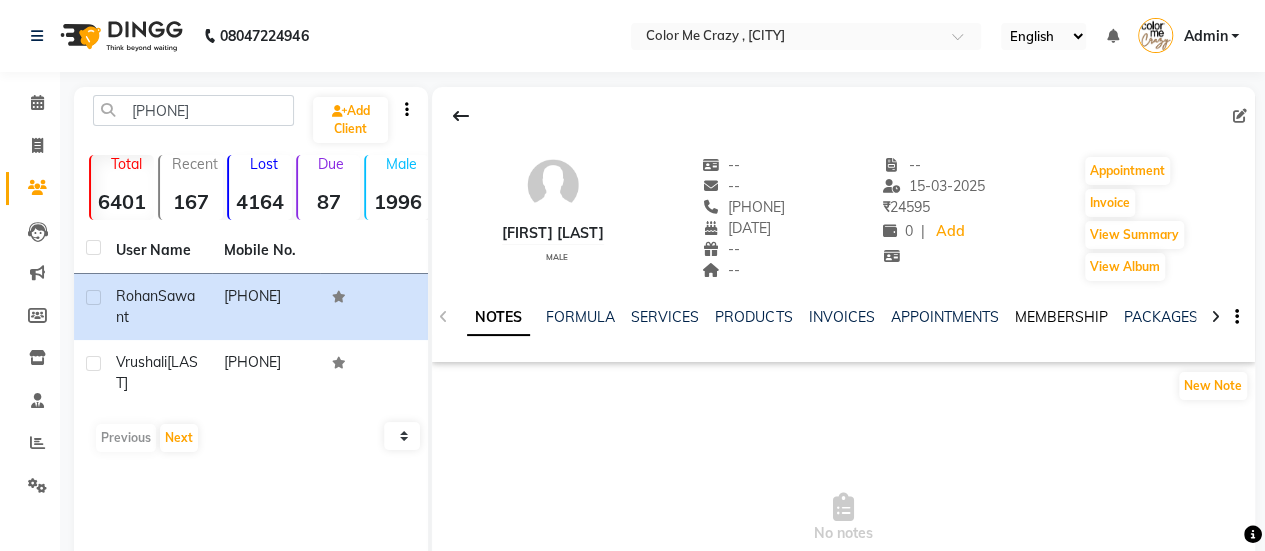 click on "MEMBERSHIP" 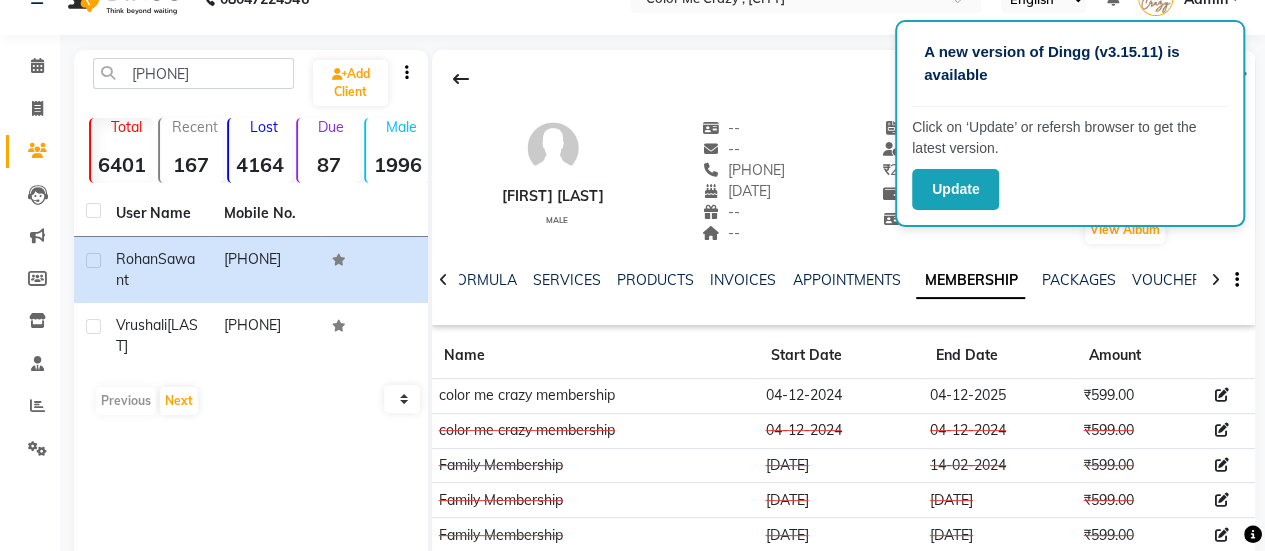 scroll, scrollTop: 38, scrollLeft: 0, axis: vertical 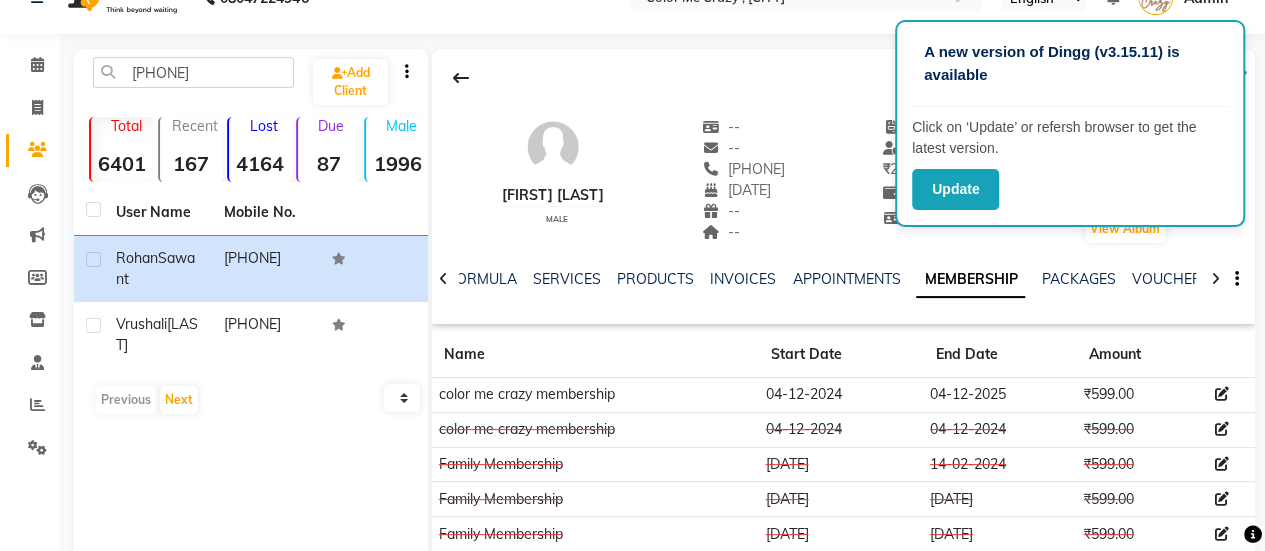 click 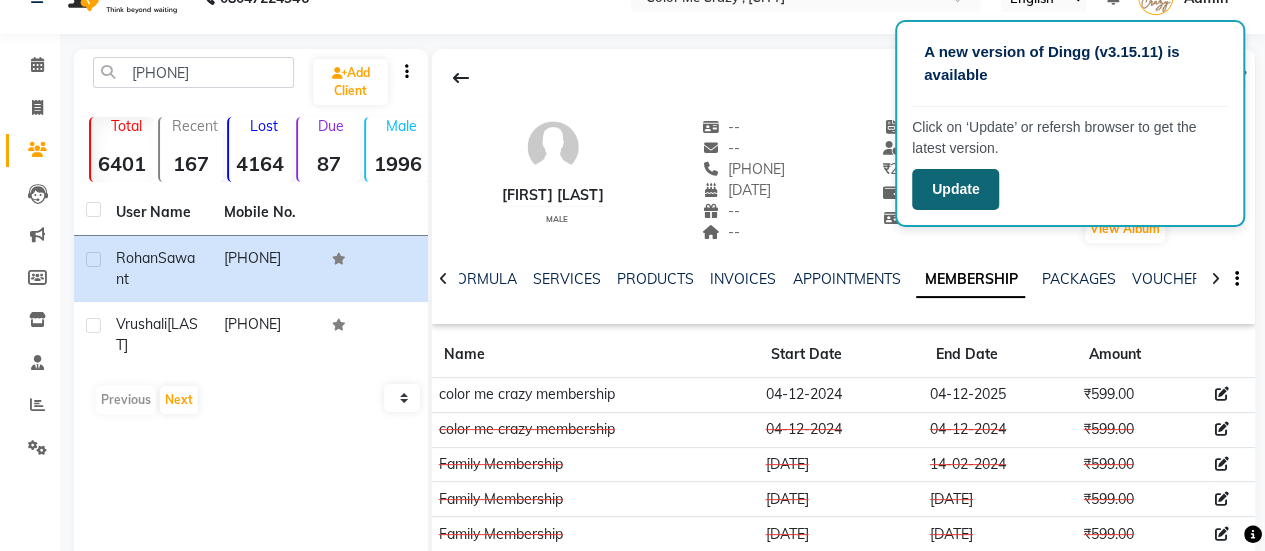 click on "Update" 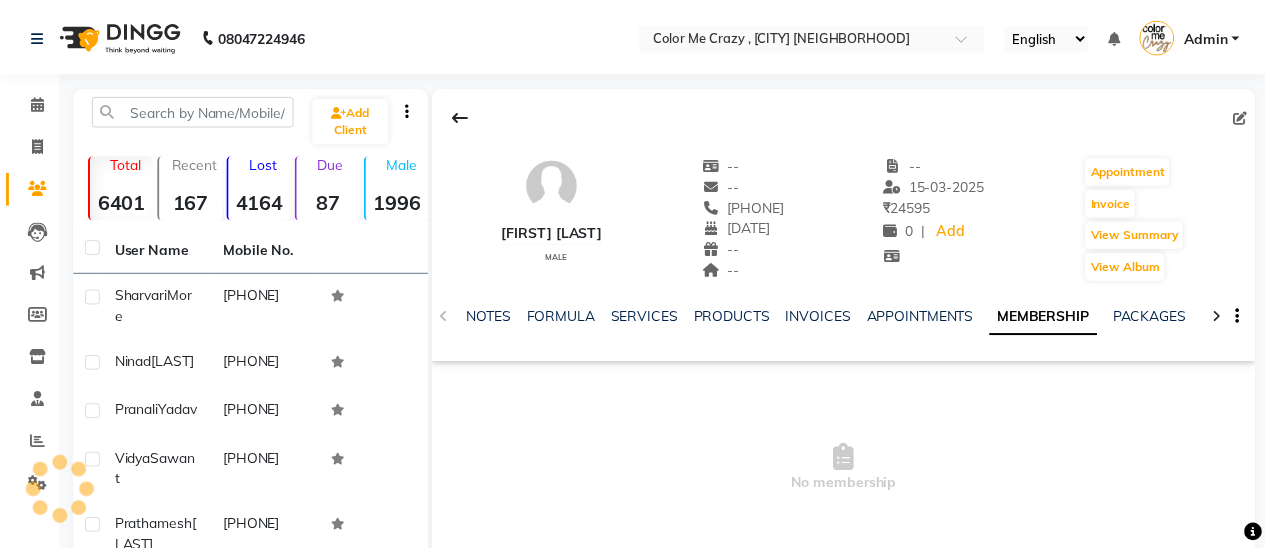 scroll, scrollTop: 0, scrollLeft: 0, axis: both 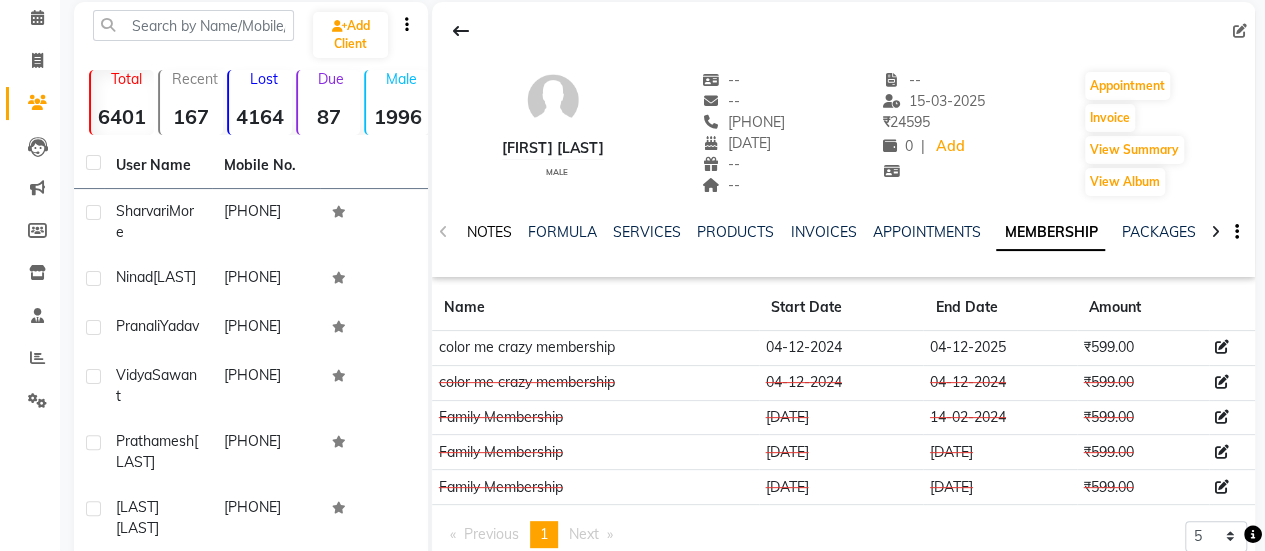 click on "NOTES" 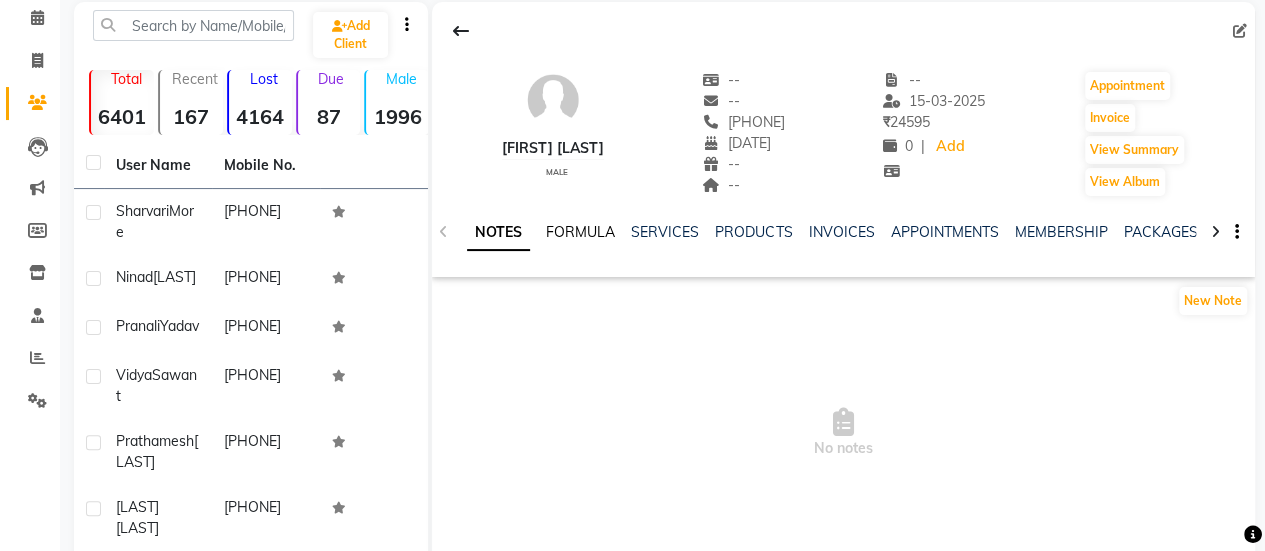 click on "FORMULA" 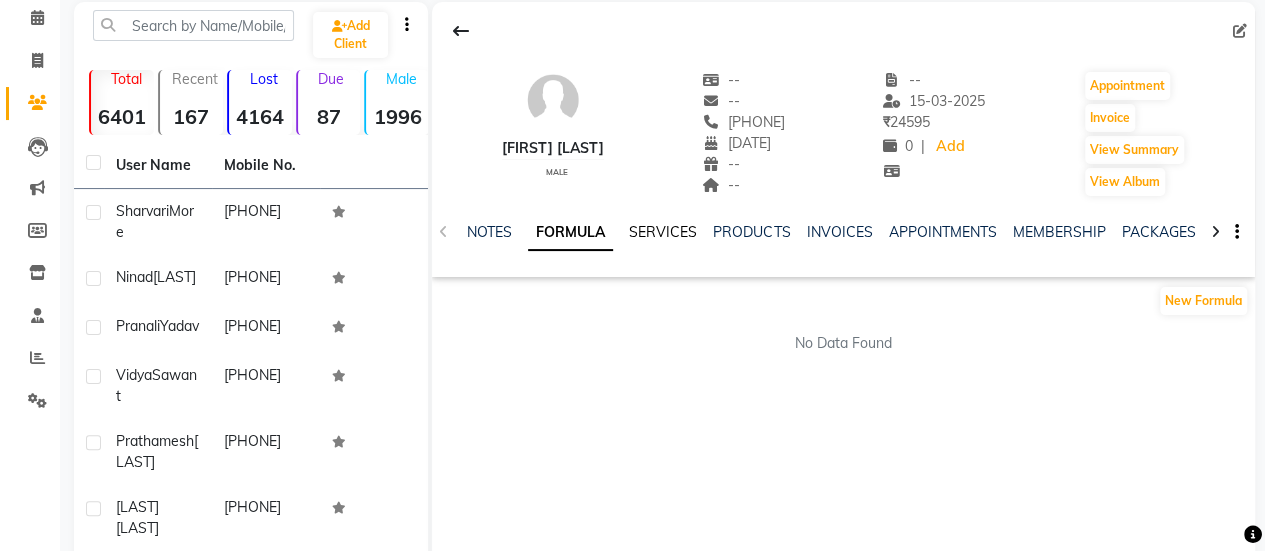 click on "SERVICES" 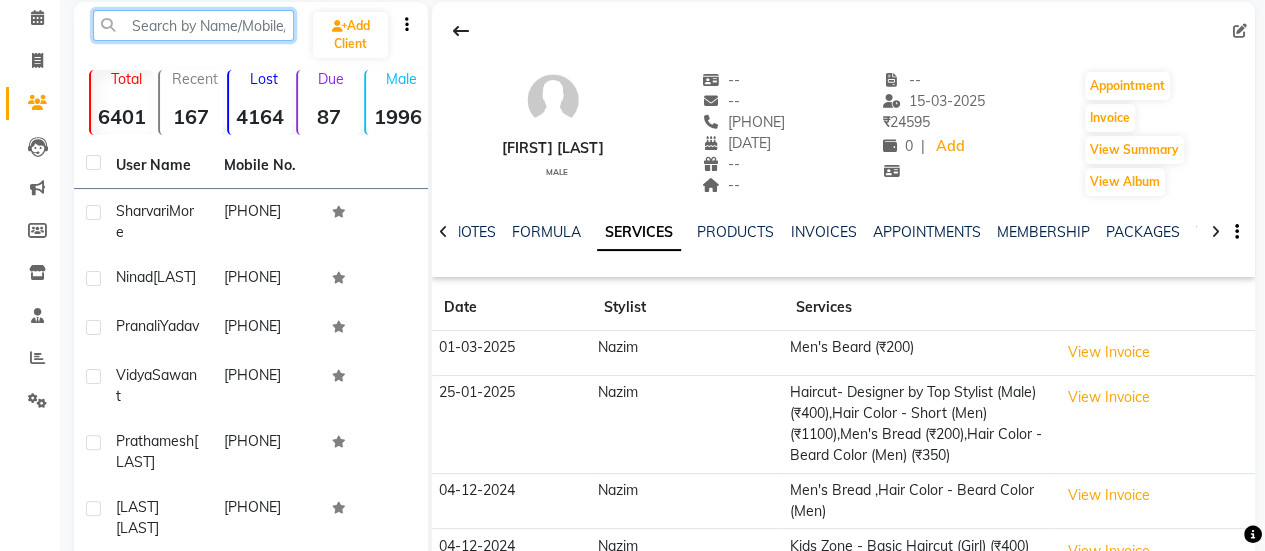 click 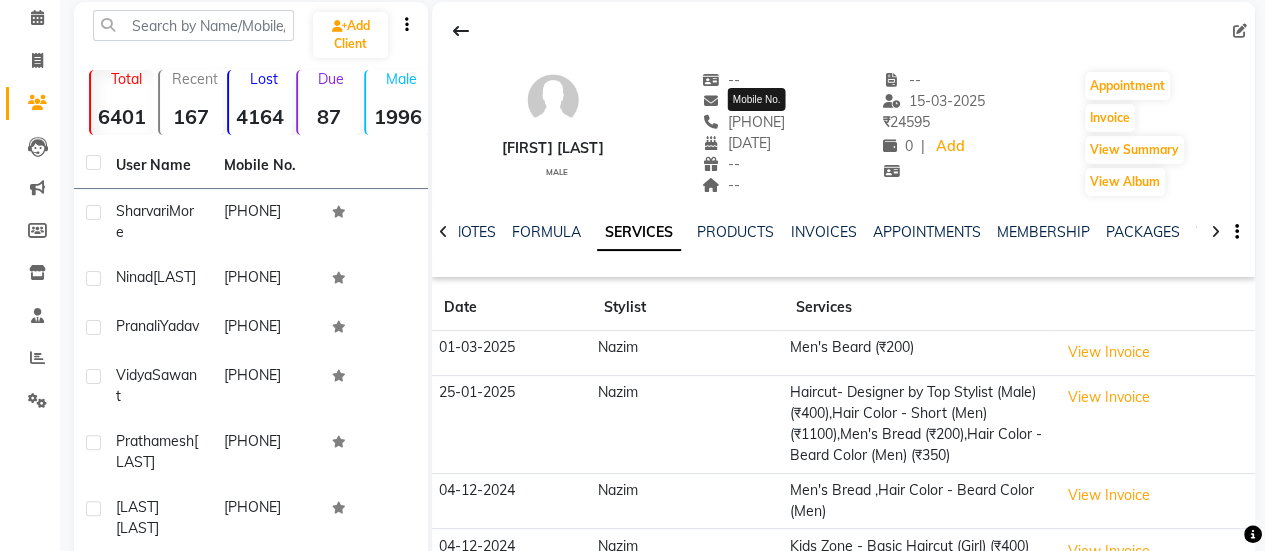 click on "[PHONE]" 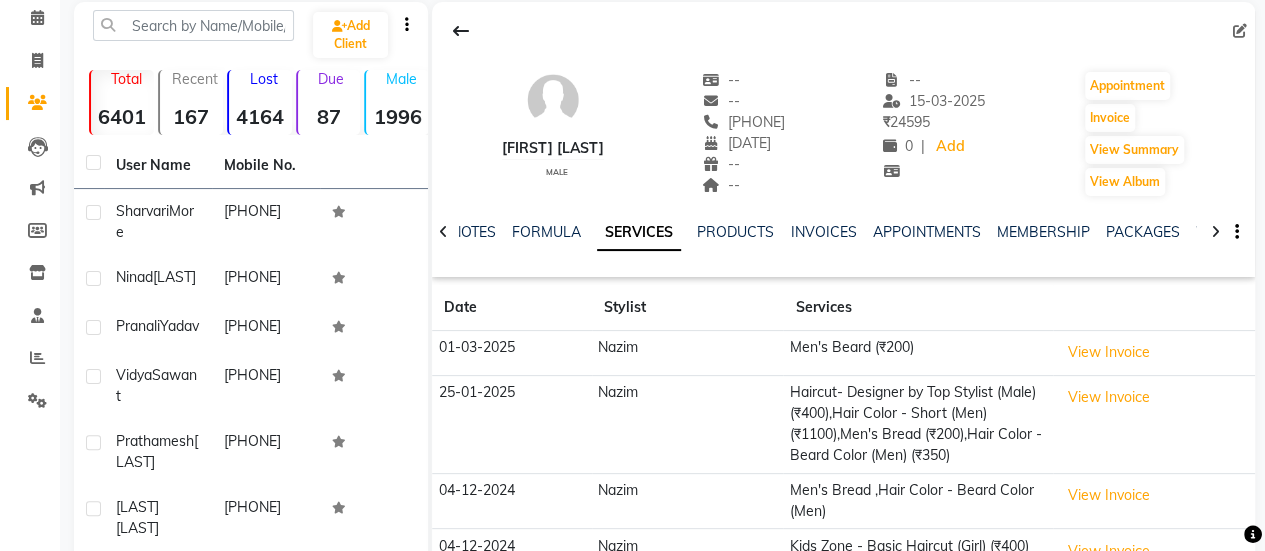 click on "[PHONE]" 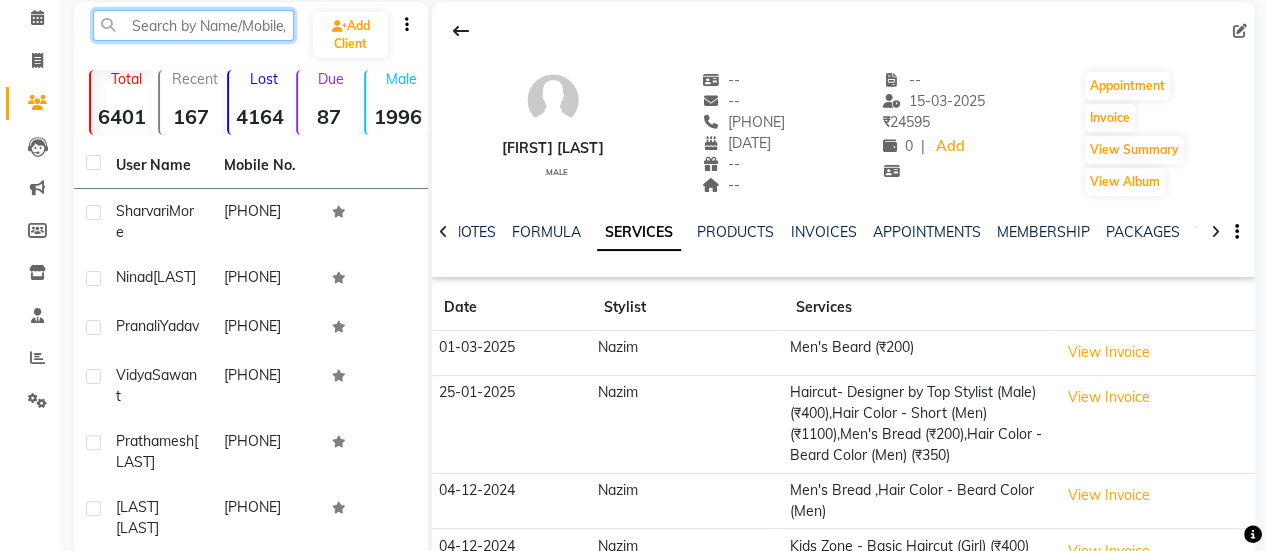 click 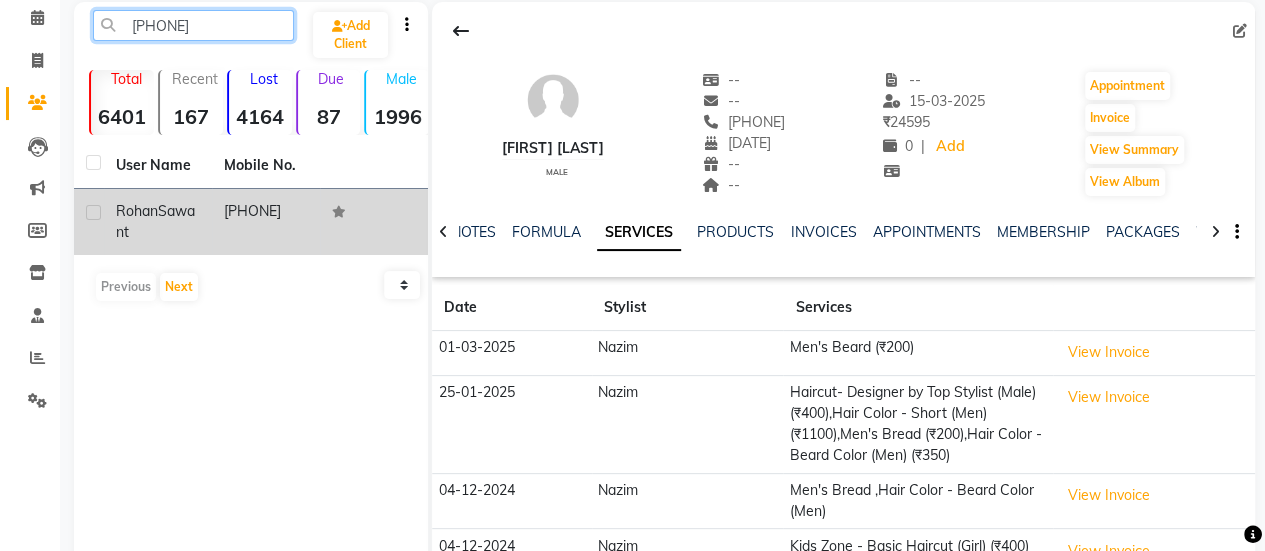 type on "[PHONE]" 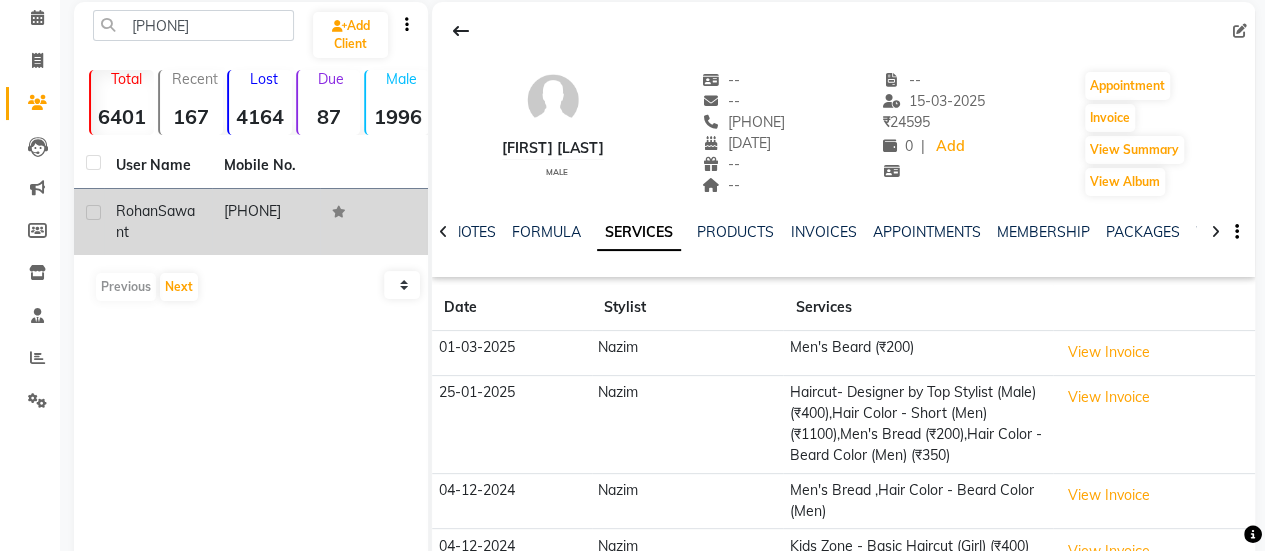 click on "[PHONE]" 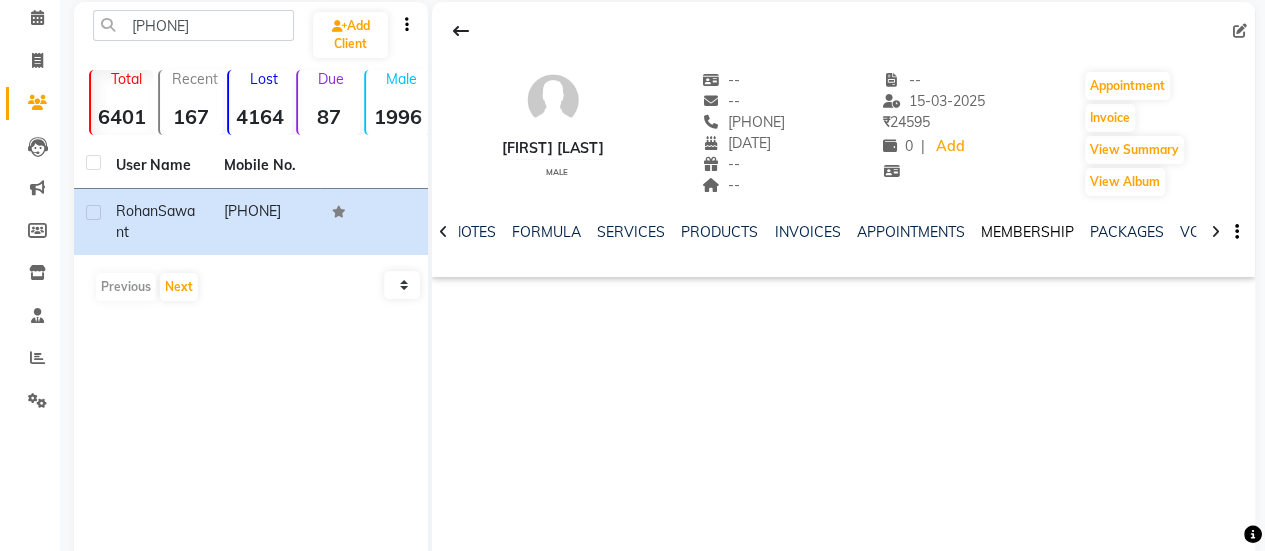click on "MEMBERSHIP" 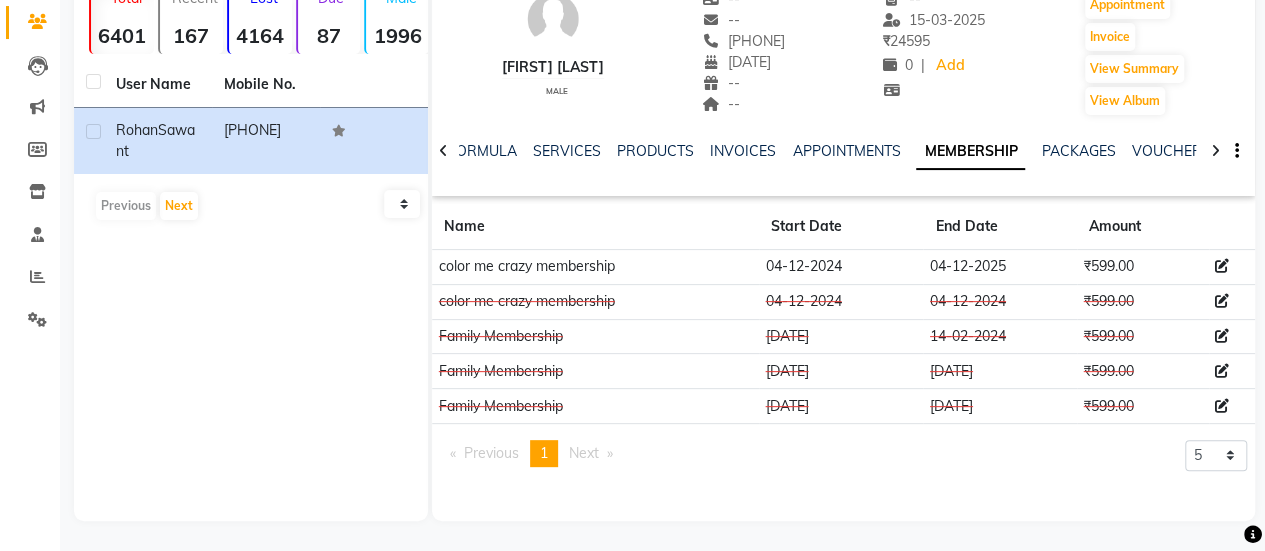scroll, scrollTop: 0, scrollLeft: 0, axis: both 